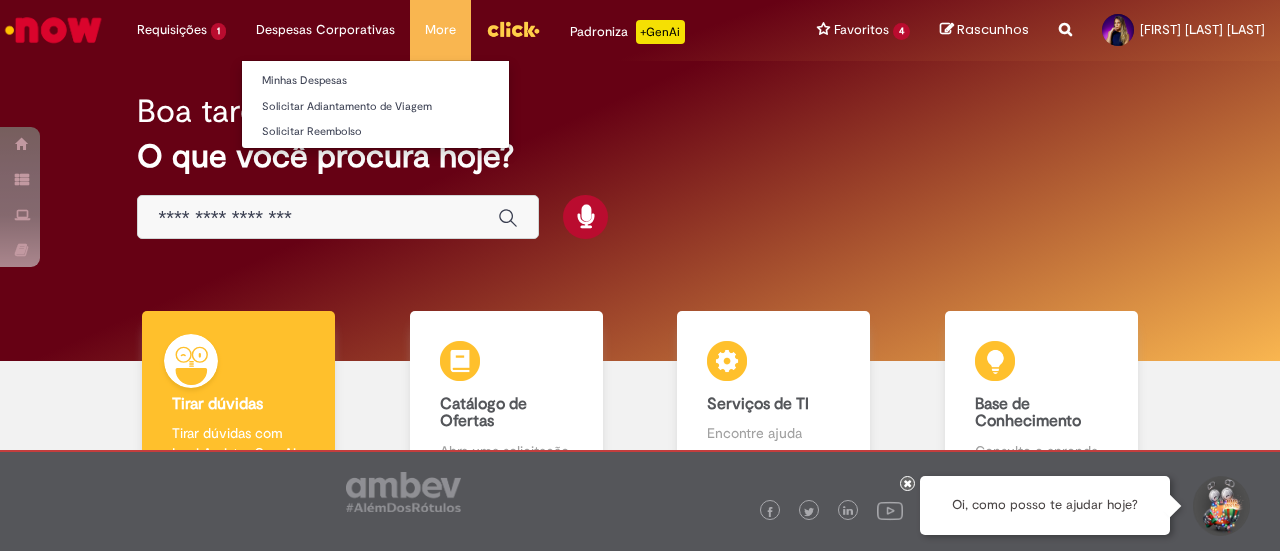 scroll, scrollTop: 0, scrollLeft: 0, axis: both 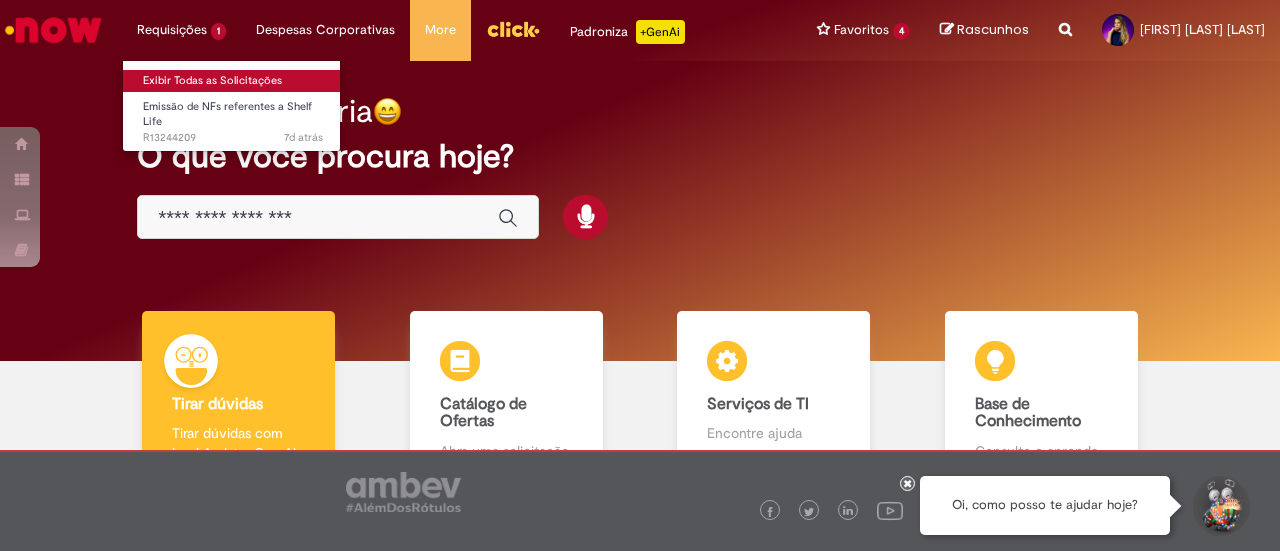 click on "Exibir Todas as Solicitações" at bounding box center [233, 81] 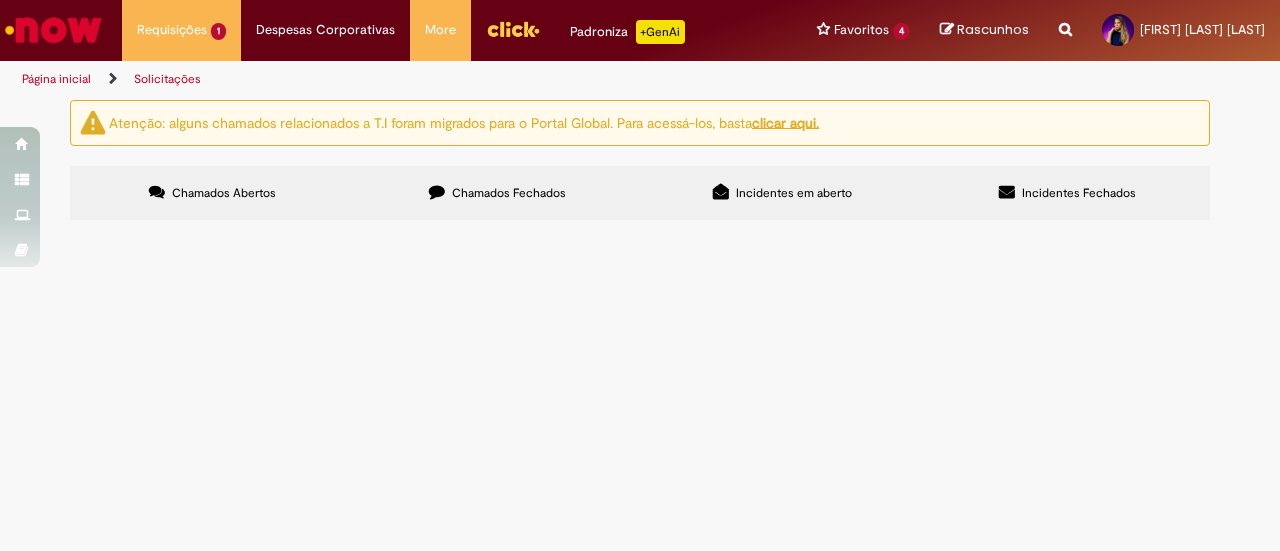 click on "Pendente Usuário" at bounding box center [0, 0] 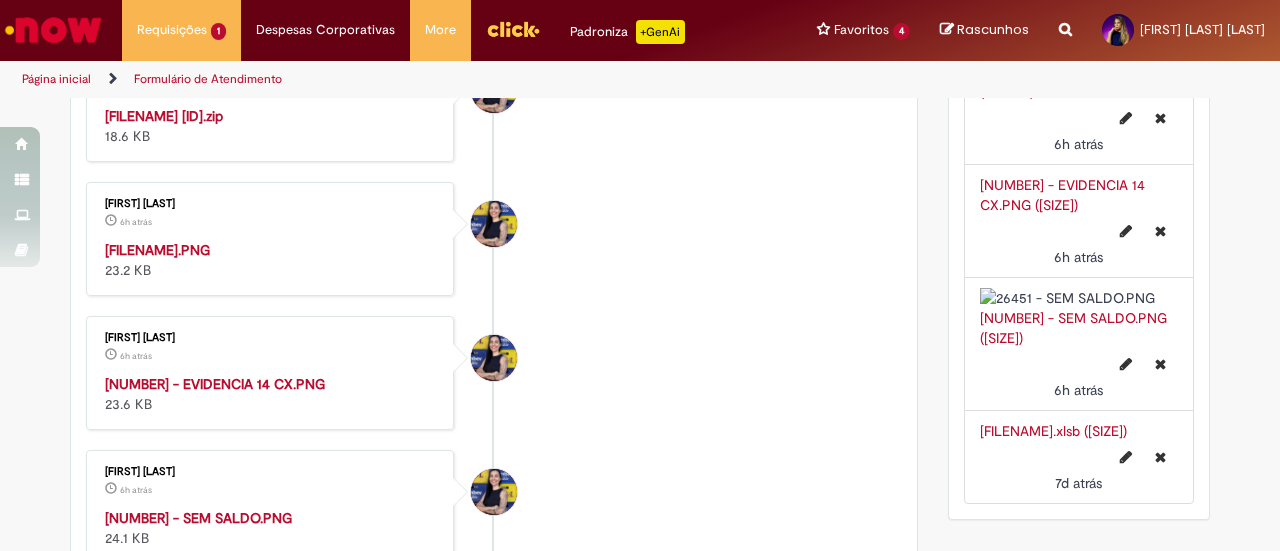 scroll, scrollTop: 1200, scrollLeft: 0, axis: vertical 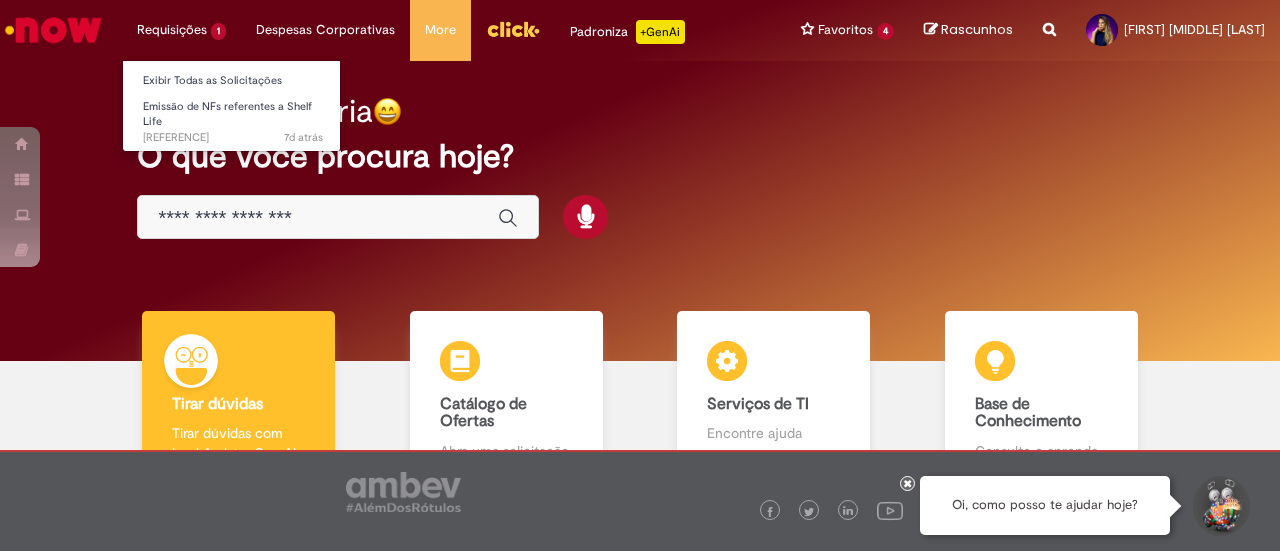 click on "Requisições   1
Exibir Todas as Solicitações
Emissão de NFs referentes a Shelf Life
7d atrás 7 dias atrás  R13244209" at bounding box center (181, 30) 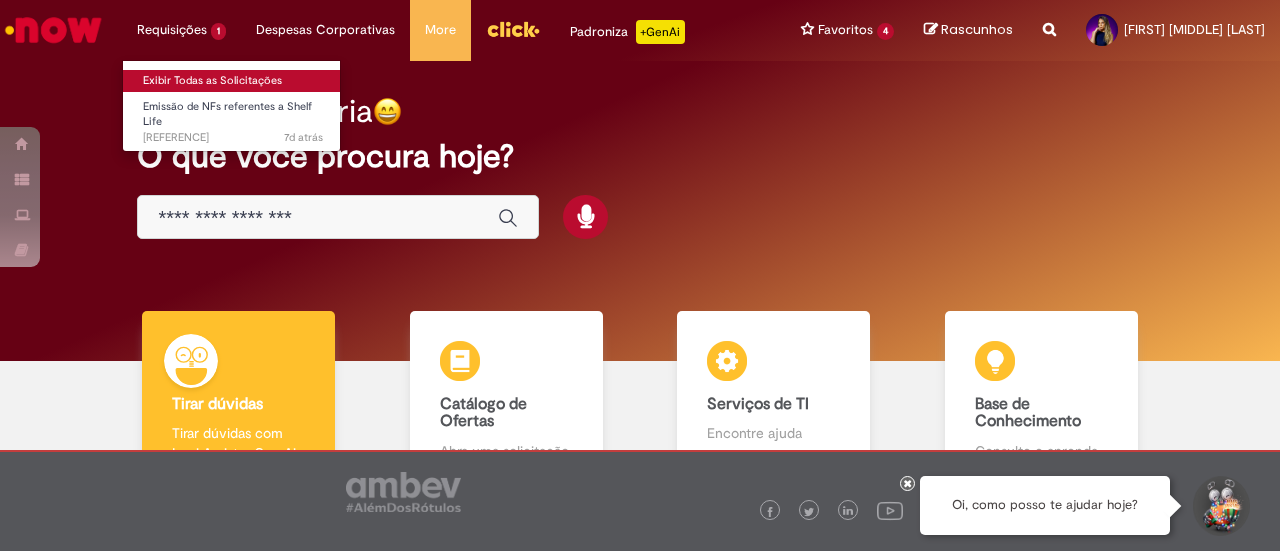 click on "Exibir Todas as Solicitações" at bounding box center [233, 81] 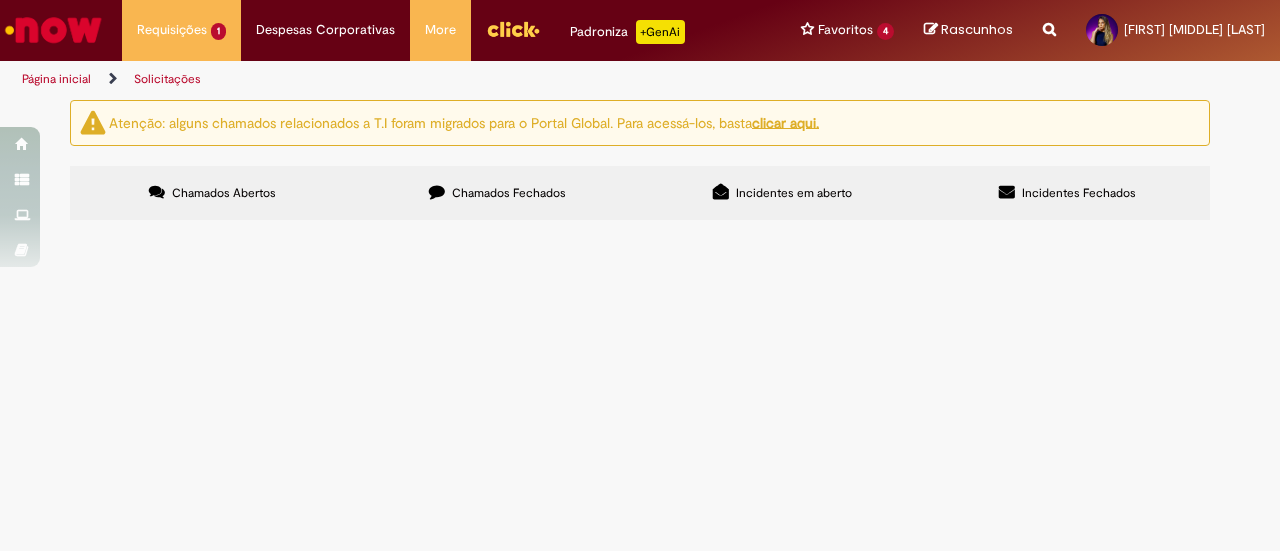 click on "Chamados Fechados" at bounding box center (497, 193) 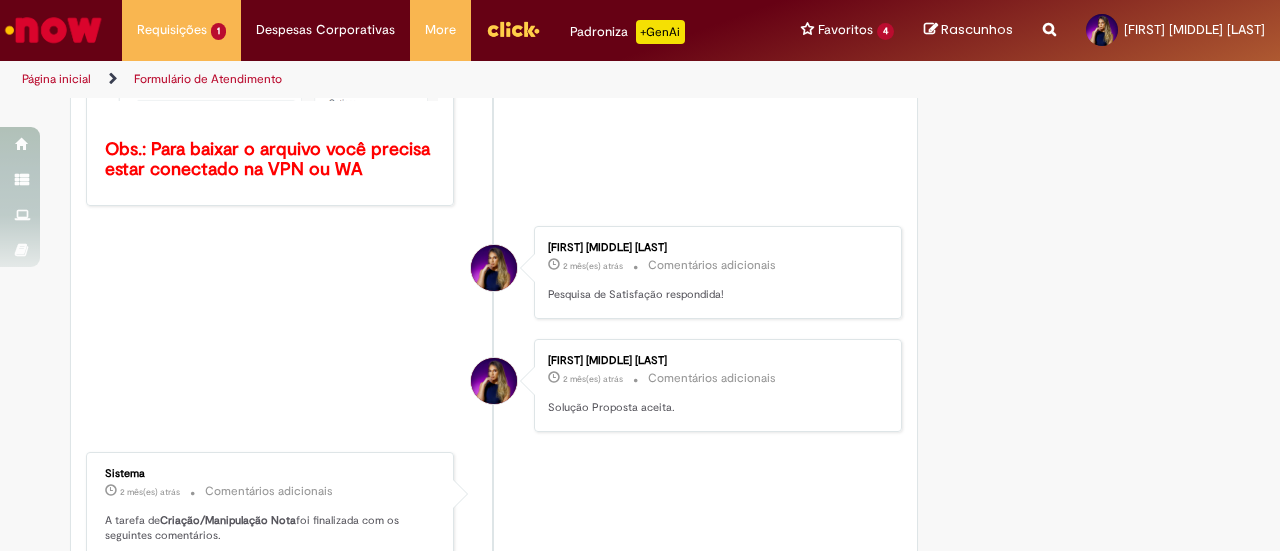 scroll, scrollTop: 0, scrollLeft: 0, axis: both 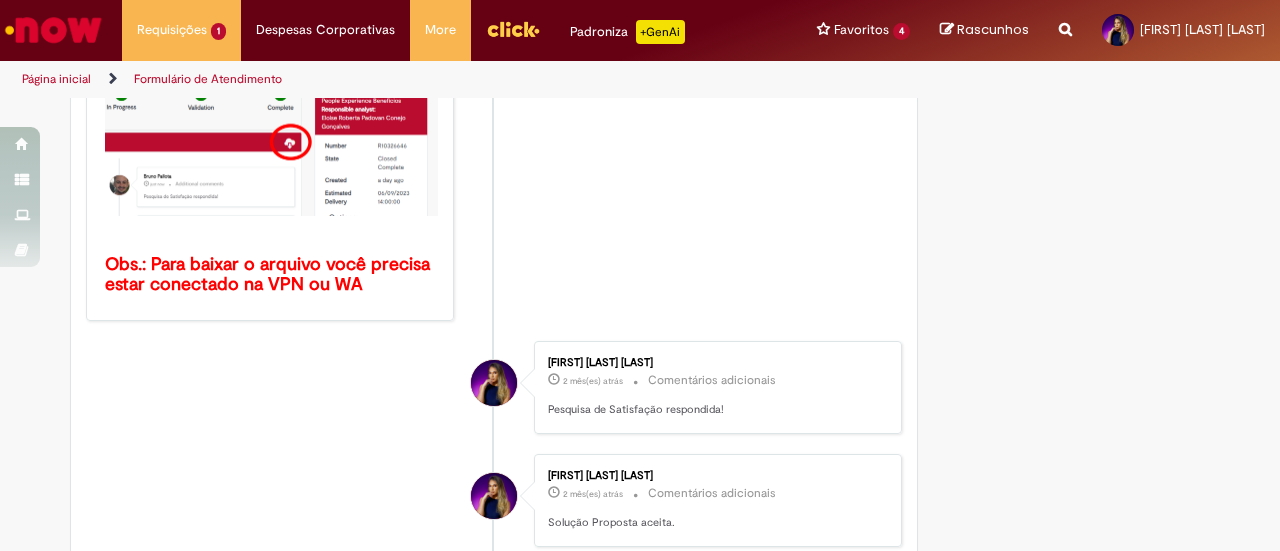 click on "Obs.: Para baixar o arquivo você precisa estar conectado na VPN ou WA" at bounding box center (270, 274) 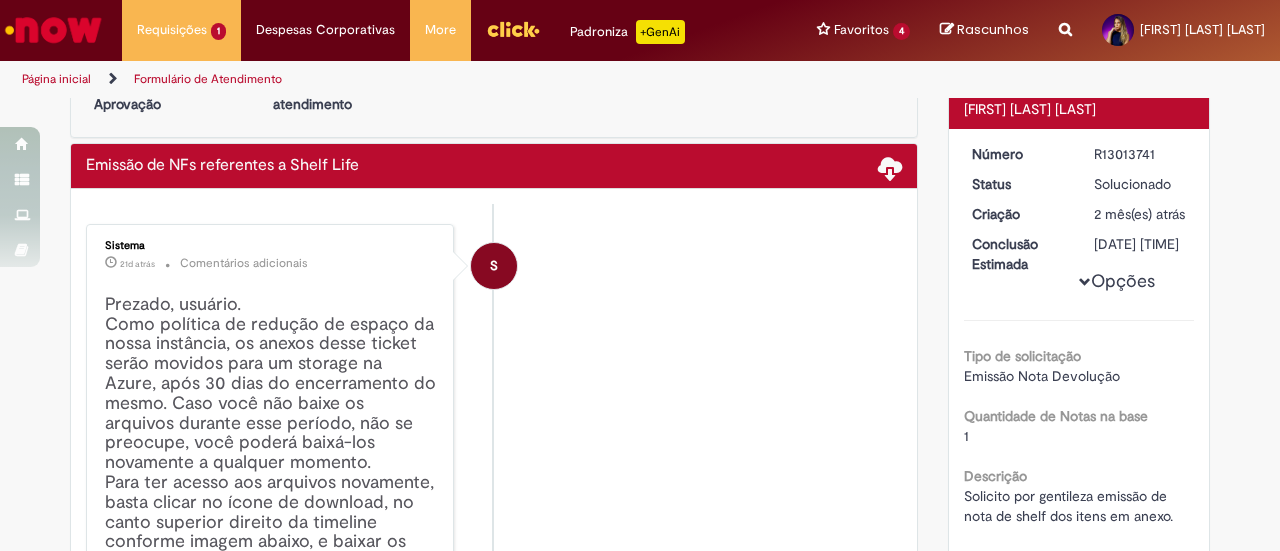 scroll, scrollTop: 0, scrollLeft: 0, axis: both 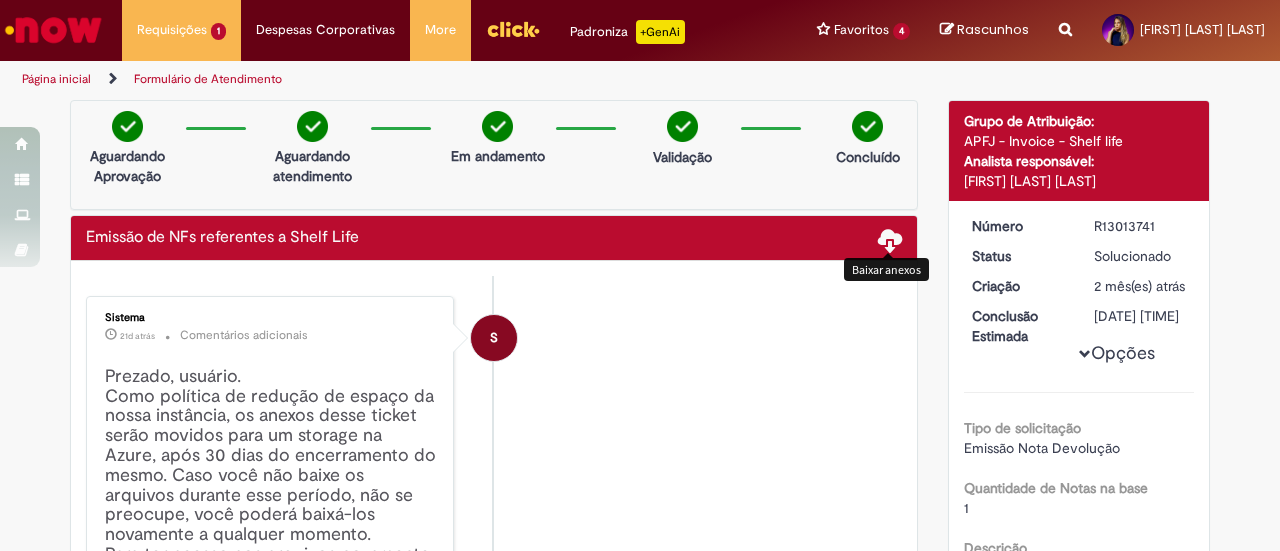 click at bounding box center (890, 239) 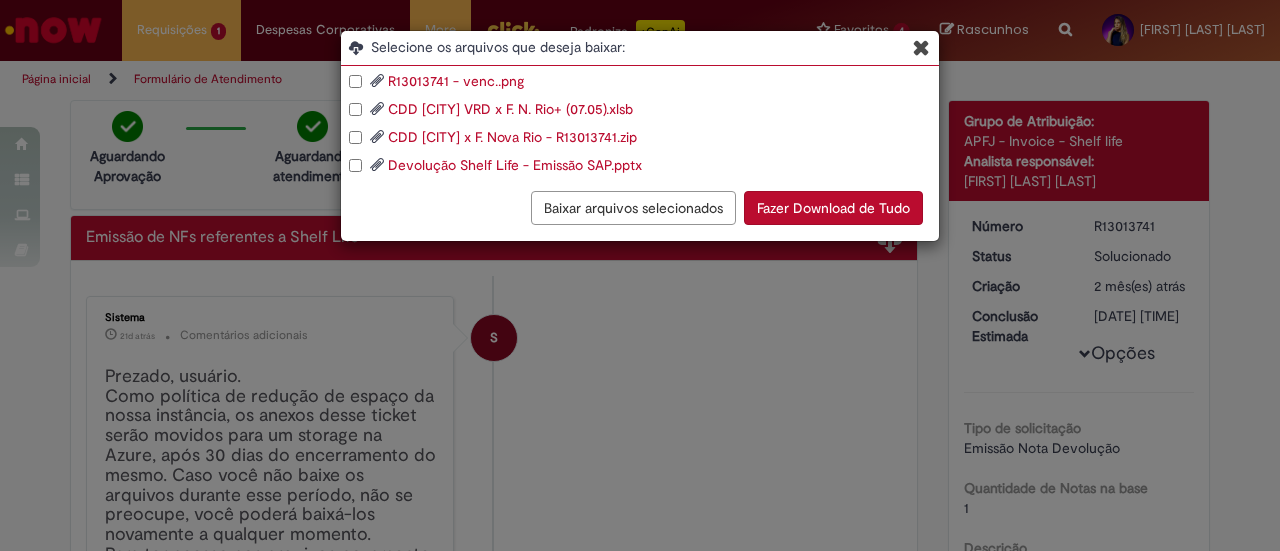 click on "Fazer Download de Tudo" at bounding box center (833, 208) 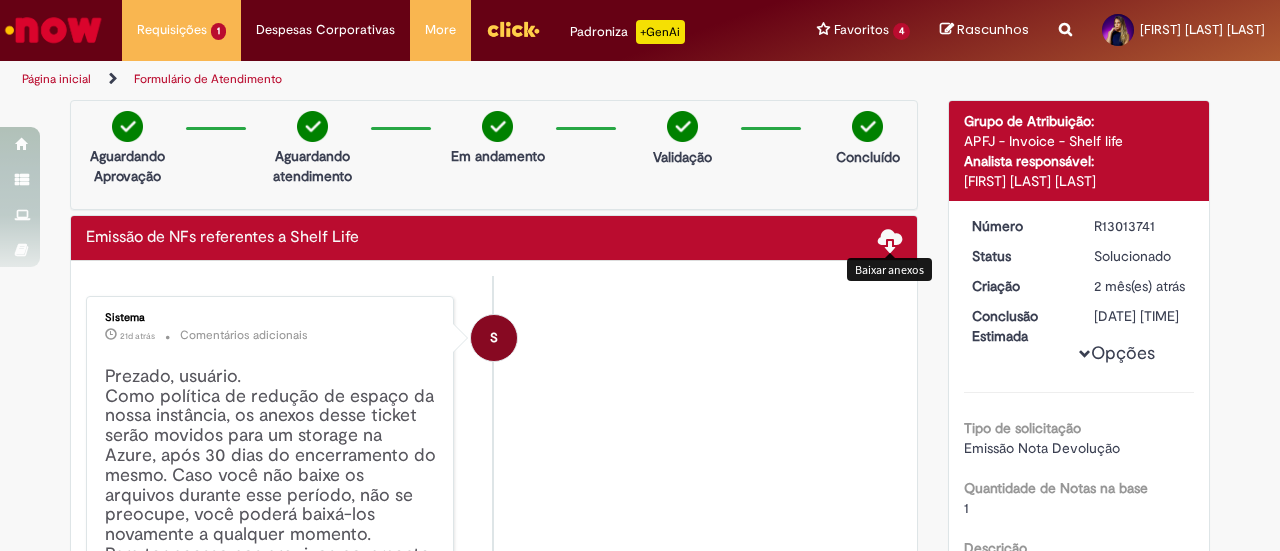 click at bounding box center [890, 239] 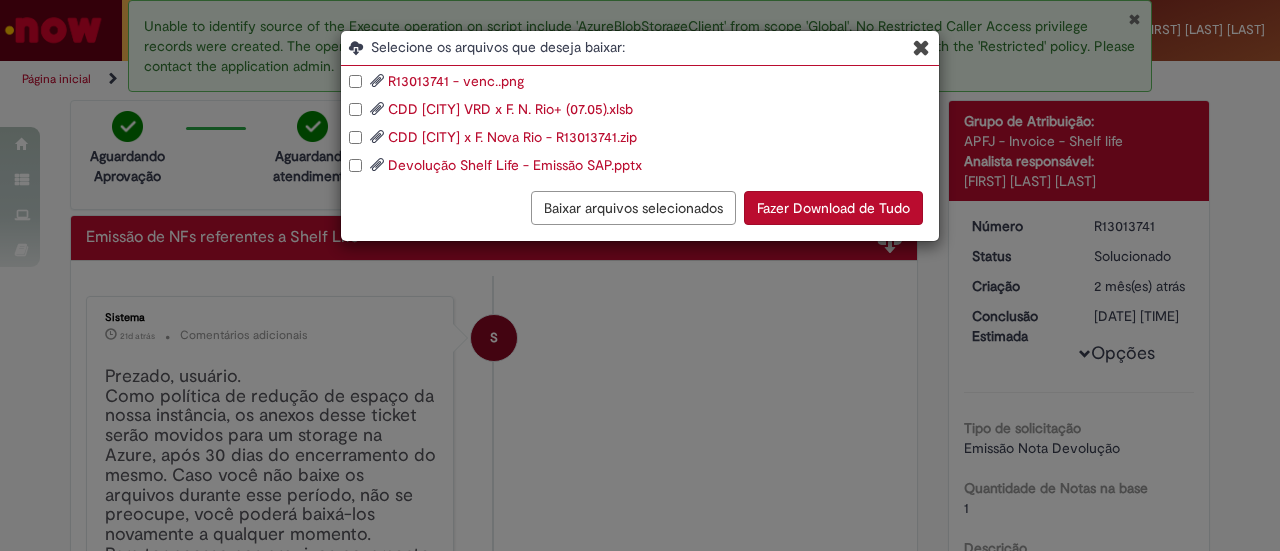click on "CDD Volta Redonda x F. Nova Rio - R13013741.zip" at bounding box center (512, 137) 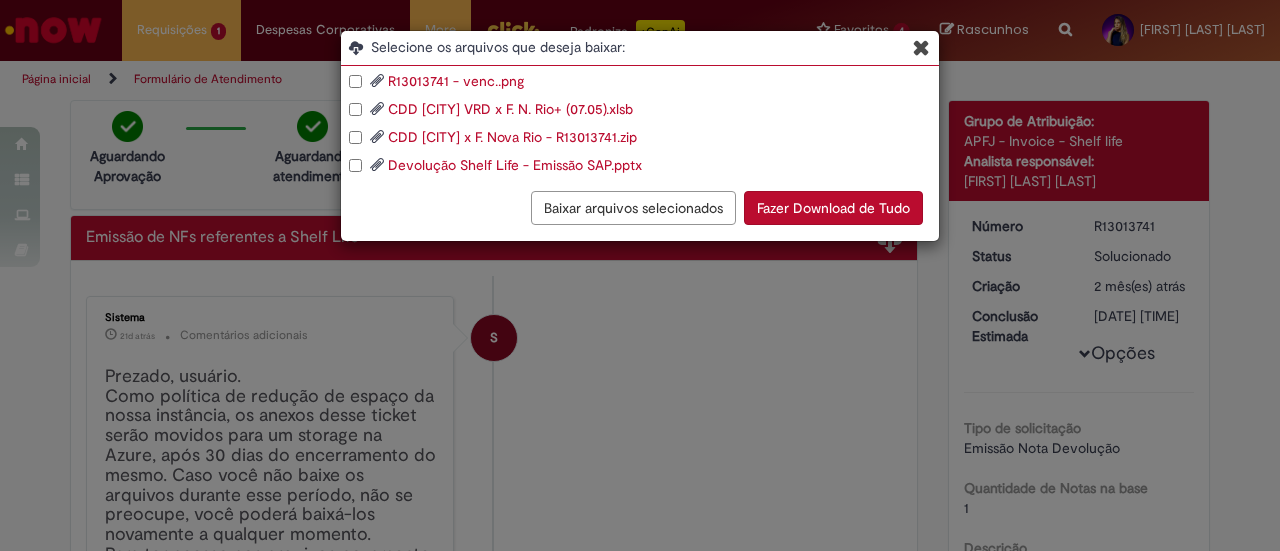 click on "CDD VRD x F. N. Rio+ (07.05).xlsb" at bounding box center (510, 109) 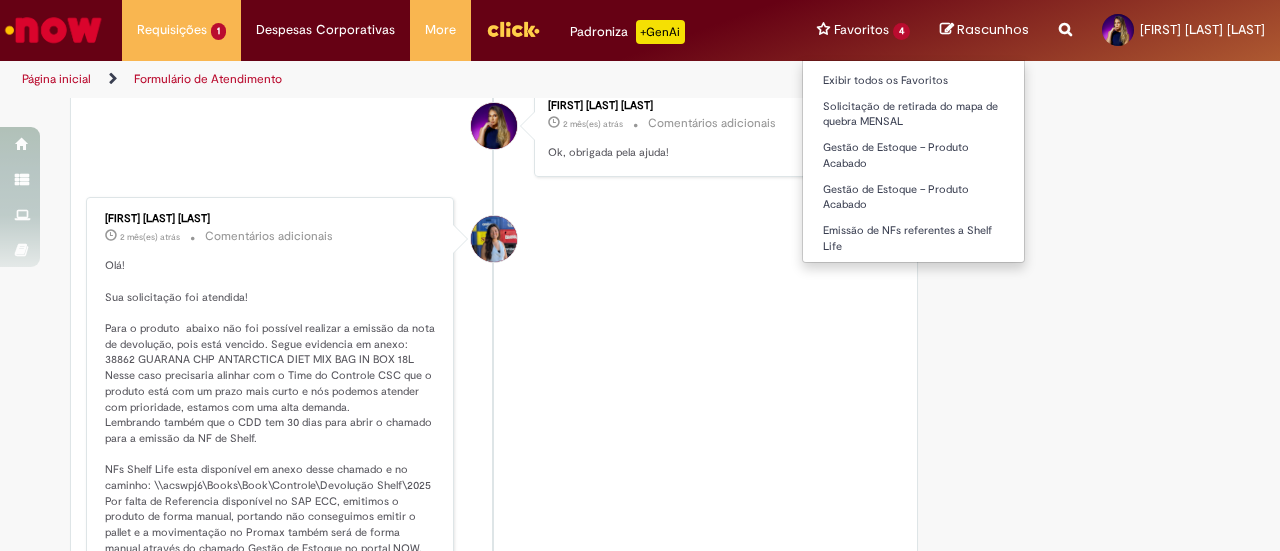 scroll, scrollTop: 1700, scrollLeft: 0, axis: vertical 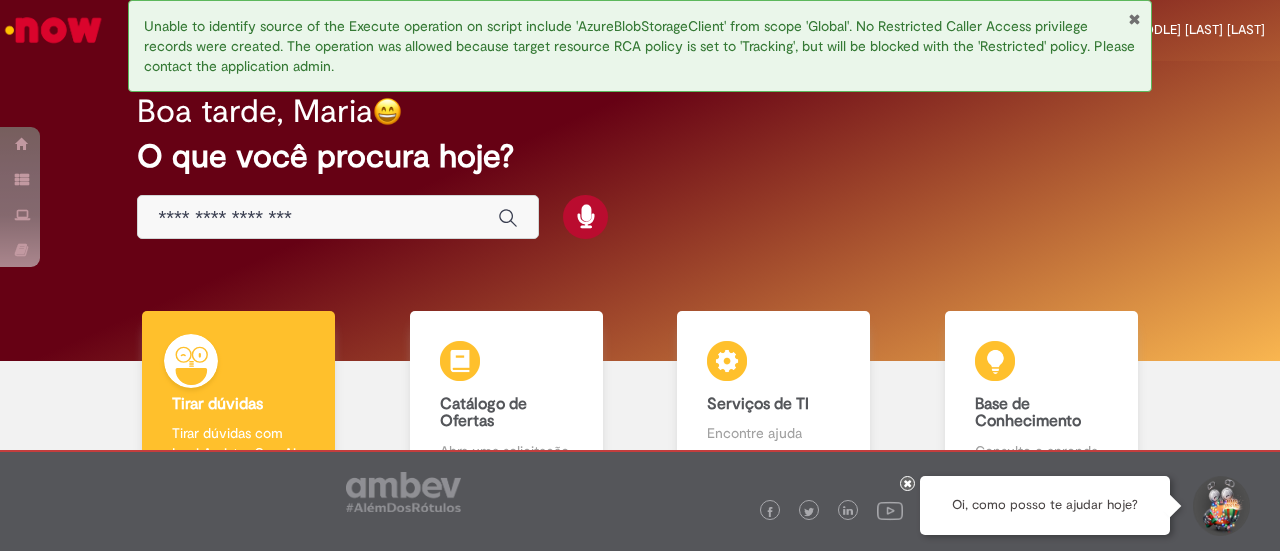 click at bounding box center [1134, 19] 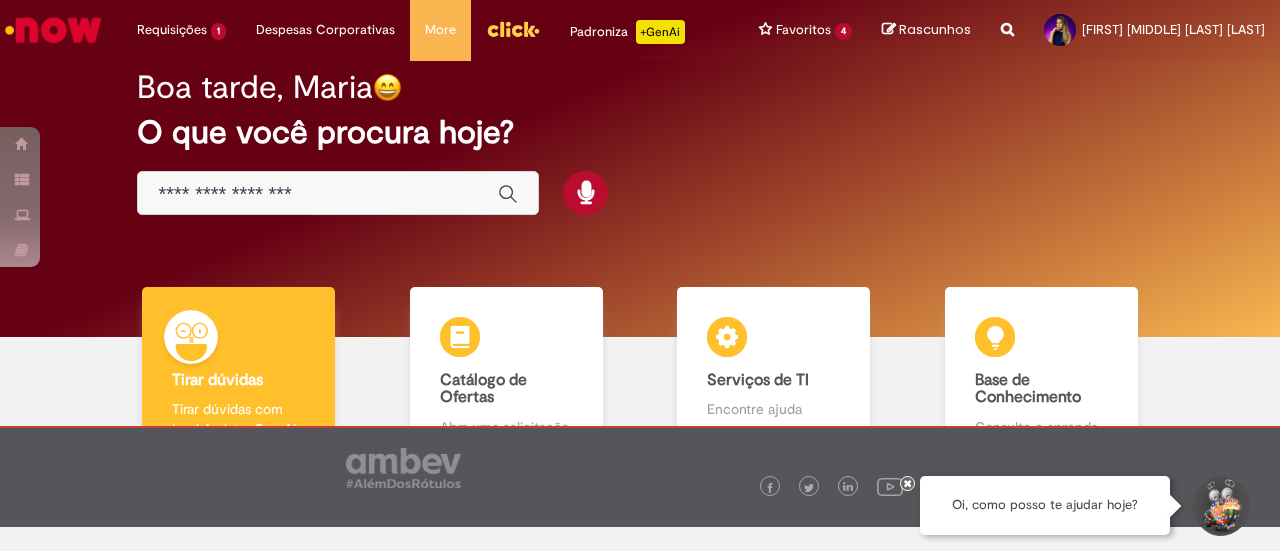 scroll, scrollTop: 0, scrollLeft: 0, axis: both 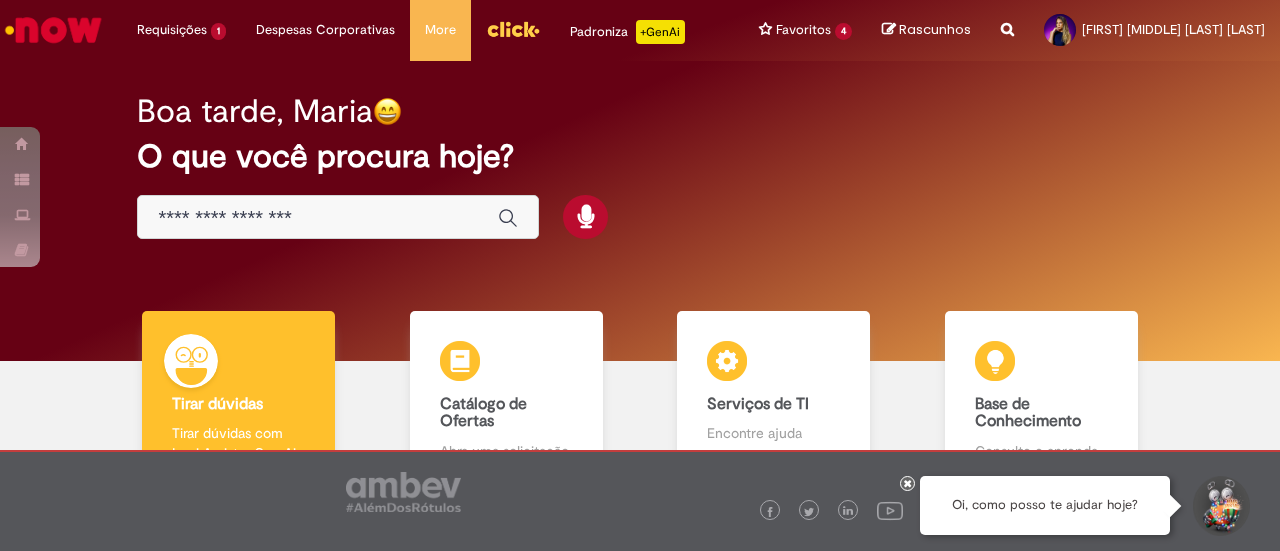 click at bounding box center [318, 218] 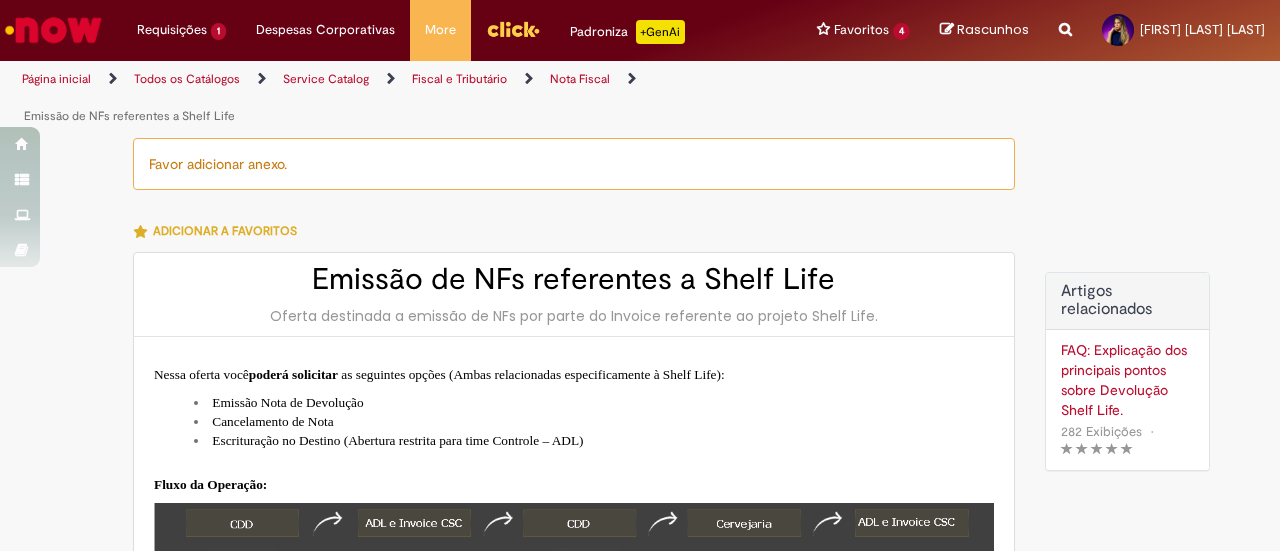 scroll, scrollTop: 0, scrollLeft: 0, axis: both 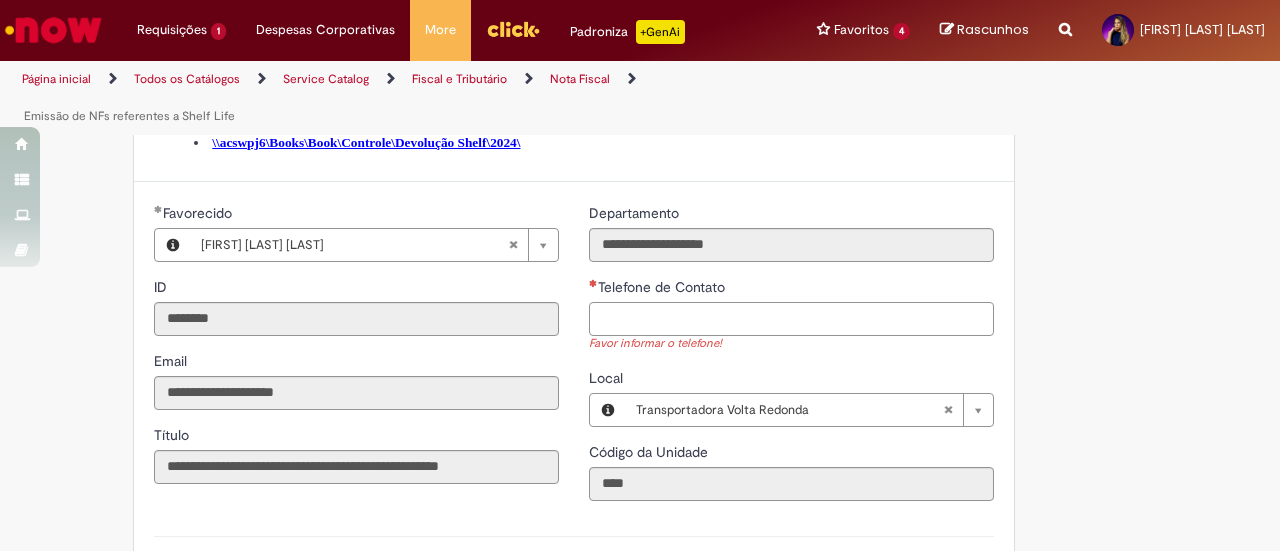click on "Telefone de Contato" at bounding box center [791, 319] 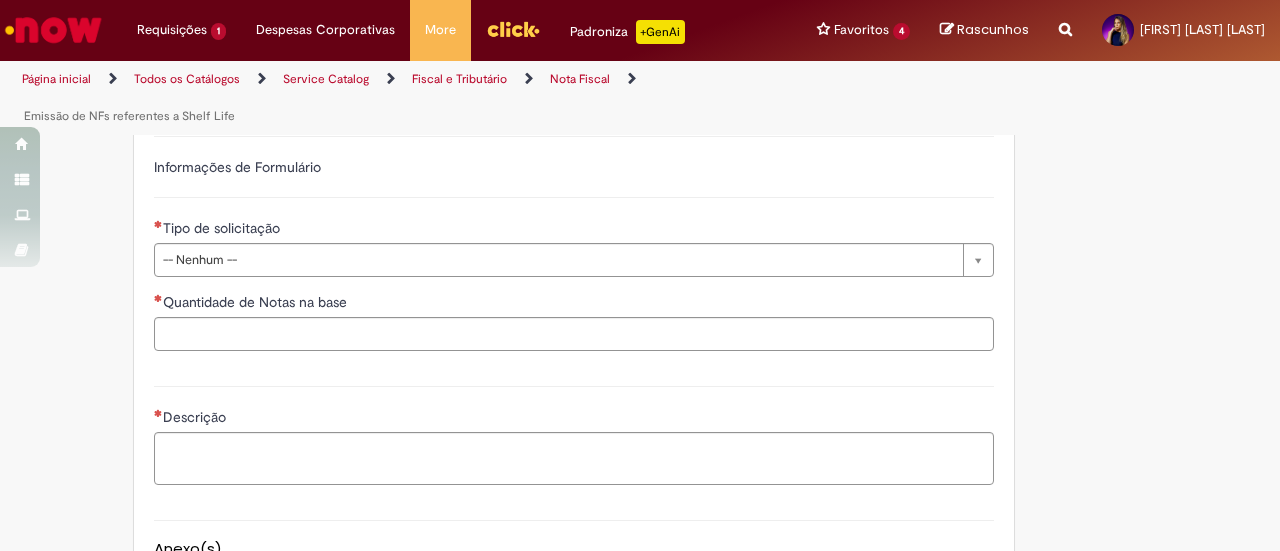 type on "**********" 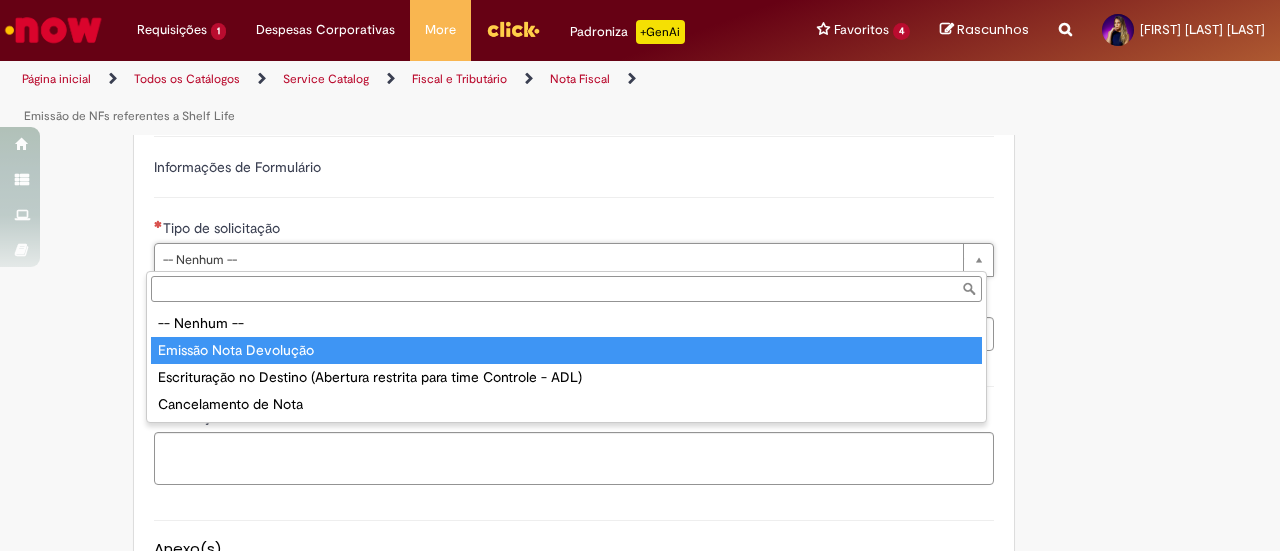 type on "**********" 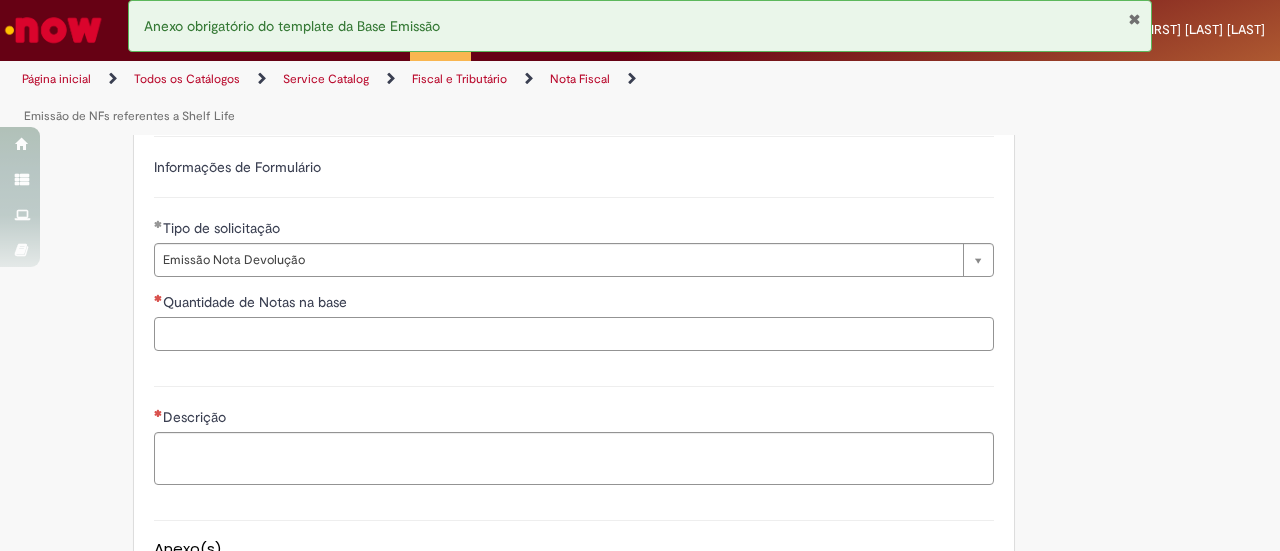 click on "Quantidade de Notas na base" at bounding box center (574, 334) 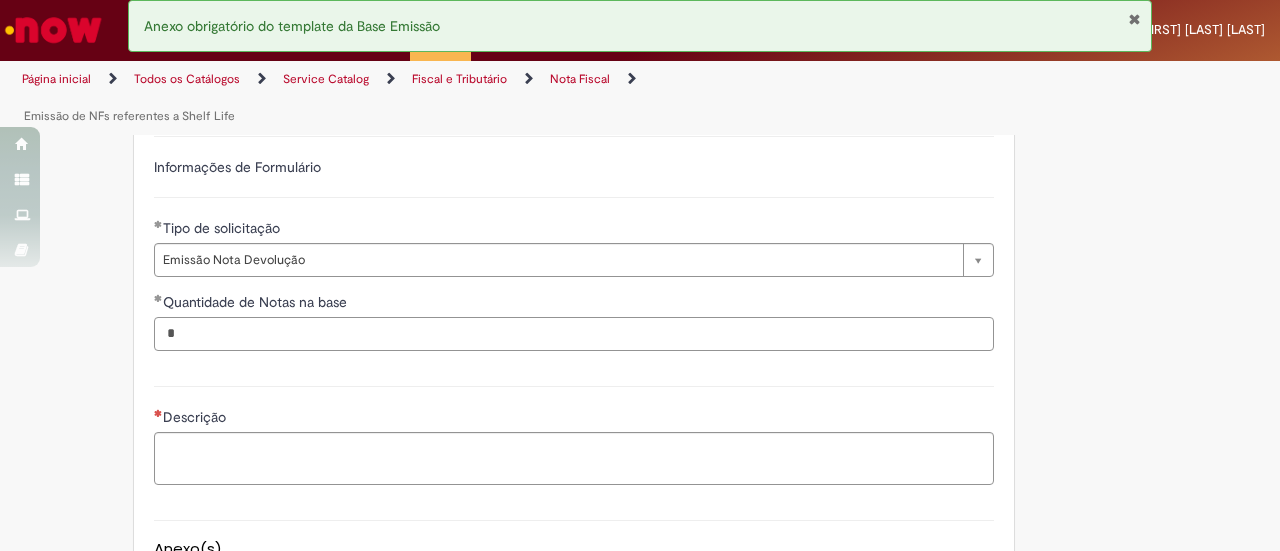 type on "*" 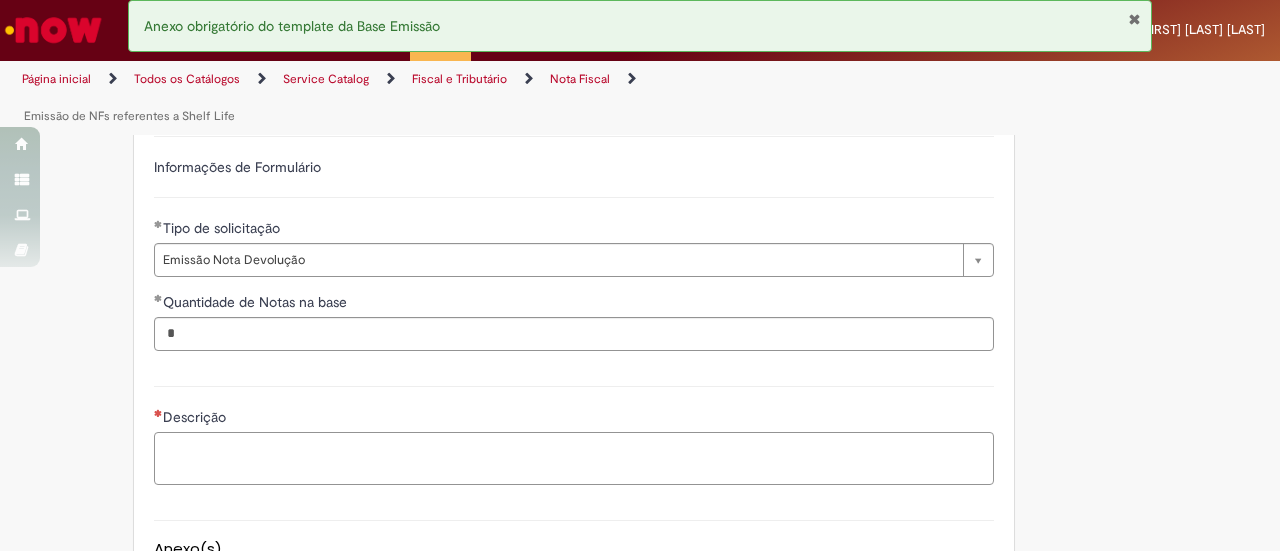 click on "Descrição" at bounding box center [574, 458] 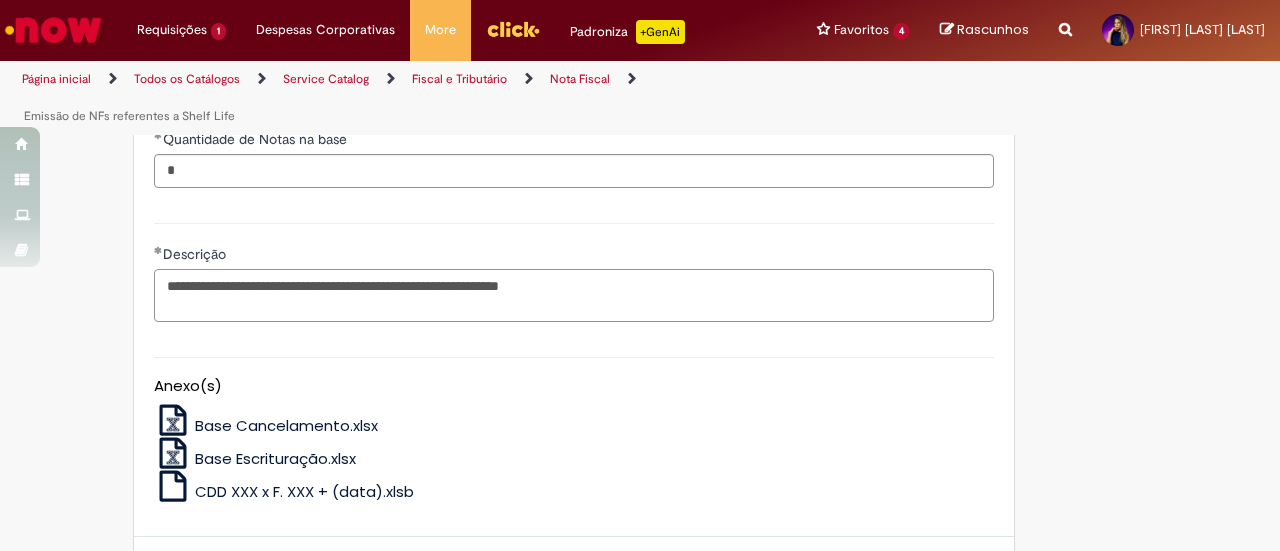scroll, scrollTop: 1612, scrollLeft: 0, axis: vertical 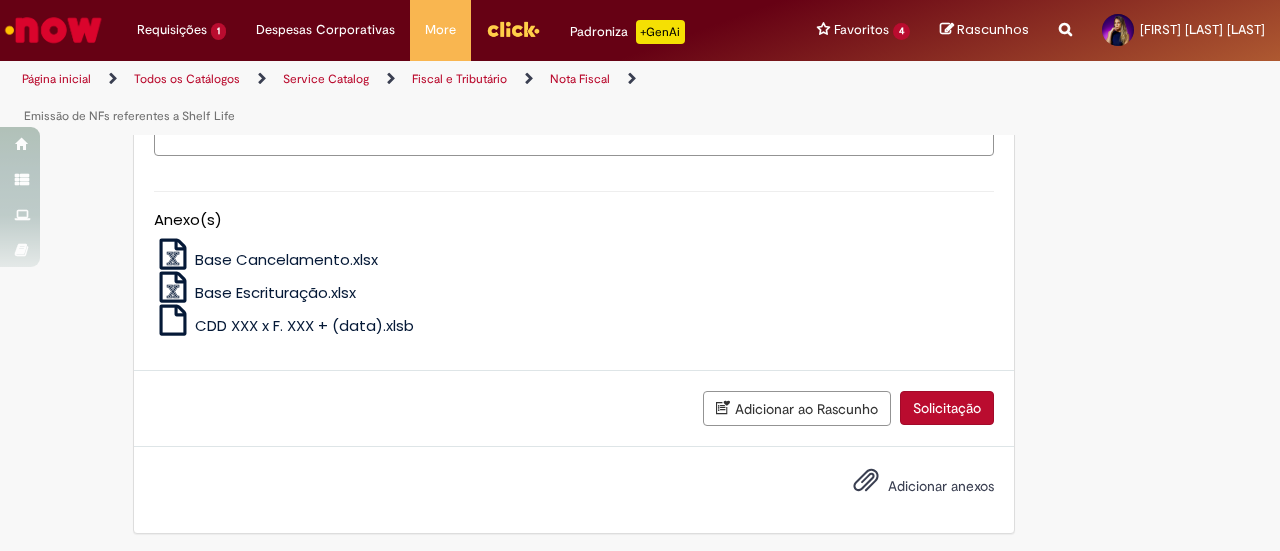 type on "**********" 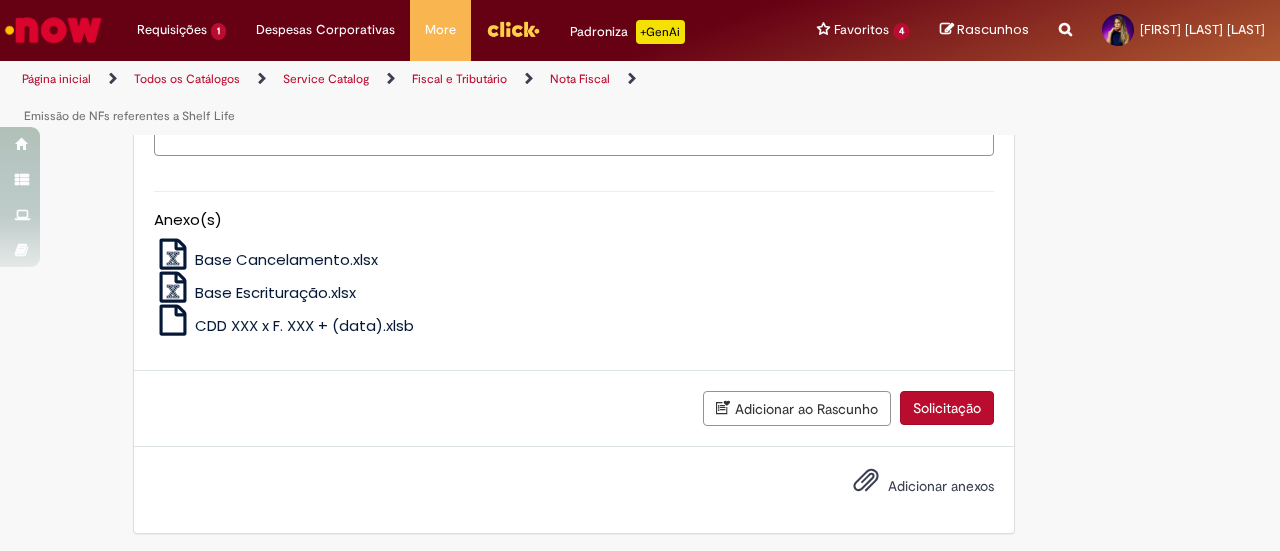 click on "CDD XXX x F. XXX + (data).xlsb" at bounding box center [304, 325] 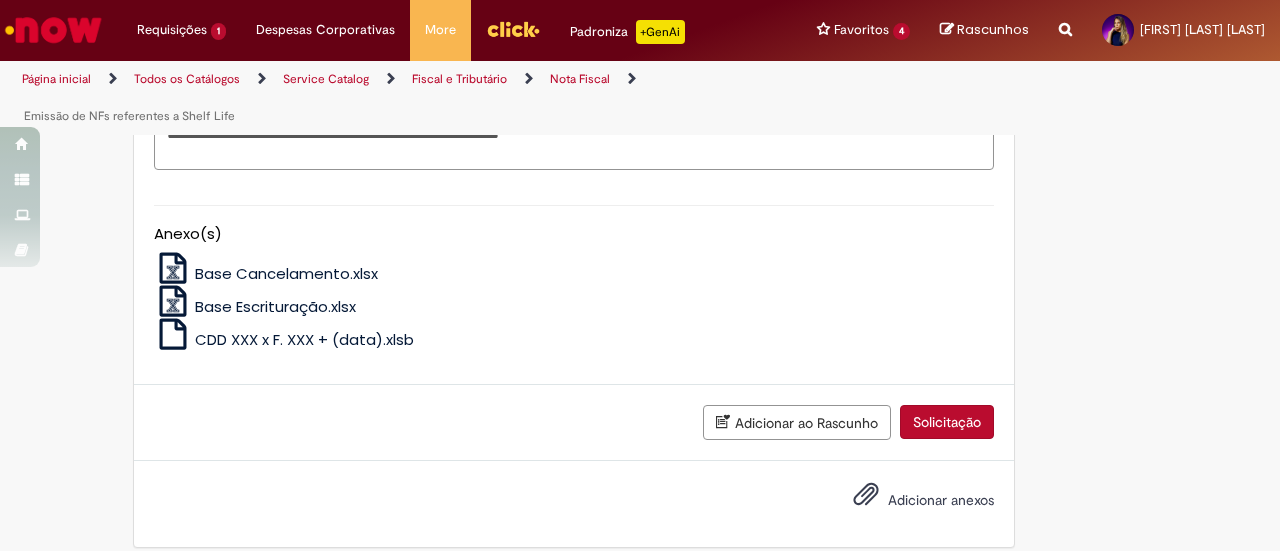scroll, scrollTop: 1612, scrollLeft: 0, axis: vertical 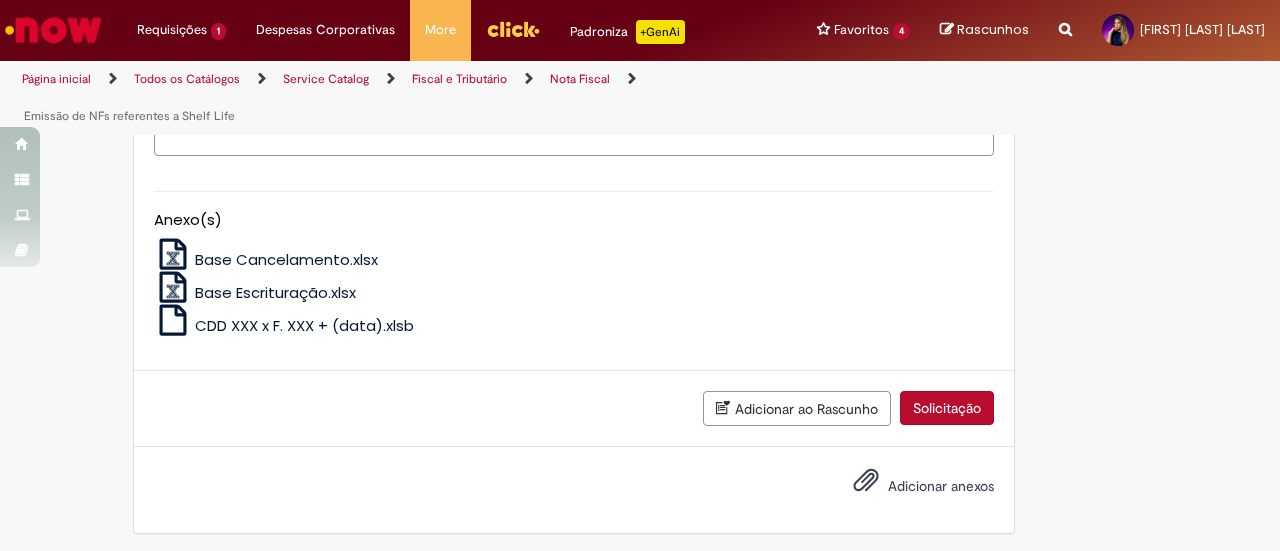 click on "CDD XXX x F. XXX + (data).xlsb" at bounding box center [304, 325] 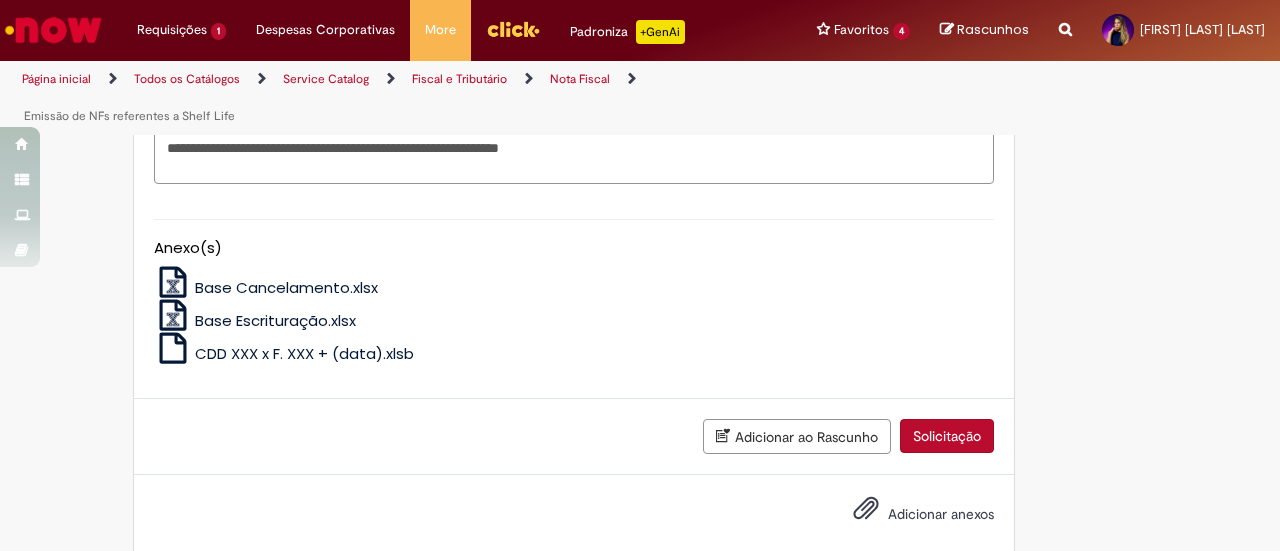 scroll, scrollTop: 1612, scrollLeft: 0, axis: vertical 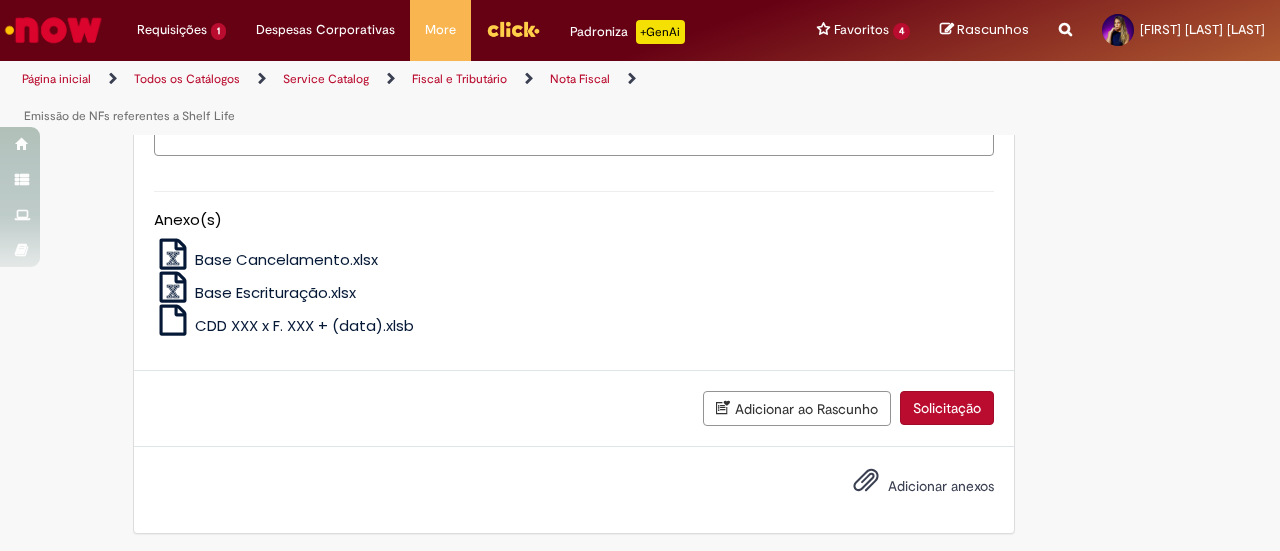 click on "Adicionar anexos" at bounding box center [941, 486] 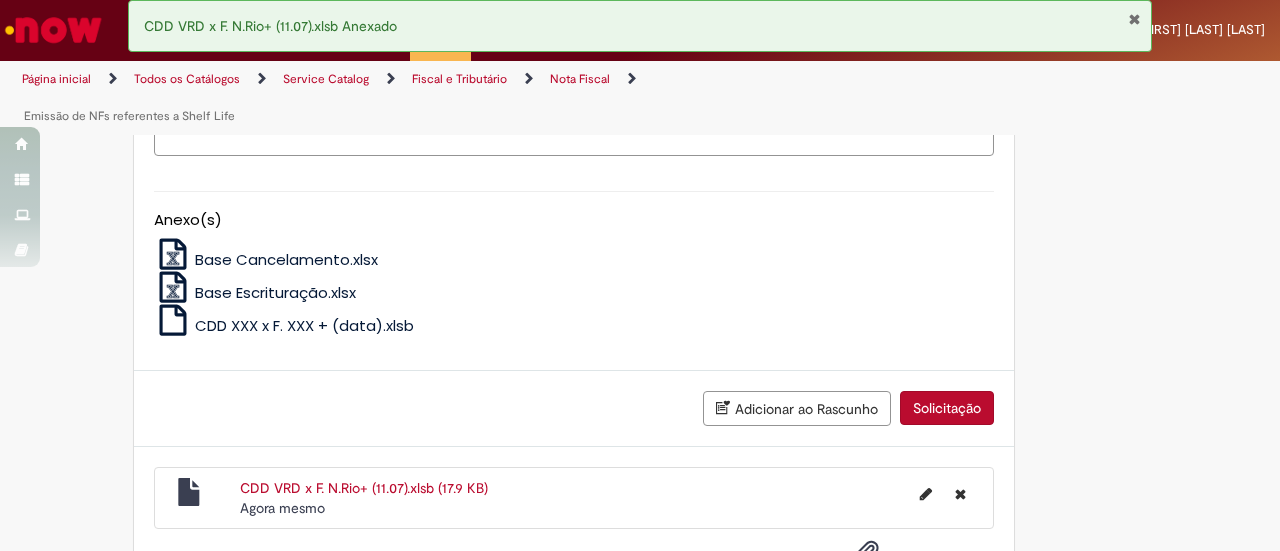 click on "Solicitação" at bounding box center [947, 408] 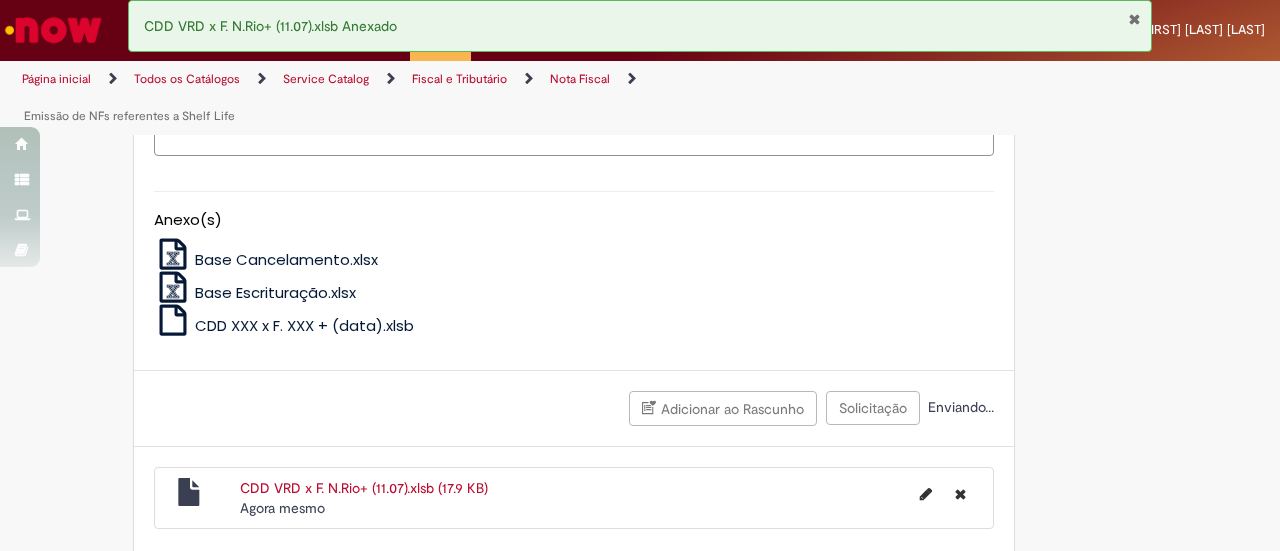 click at bounding box center [1134, 19] 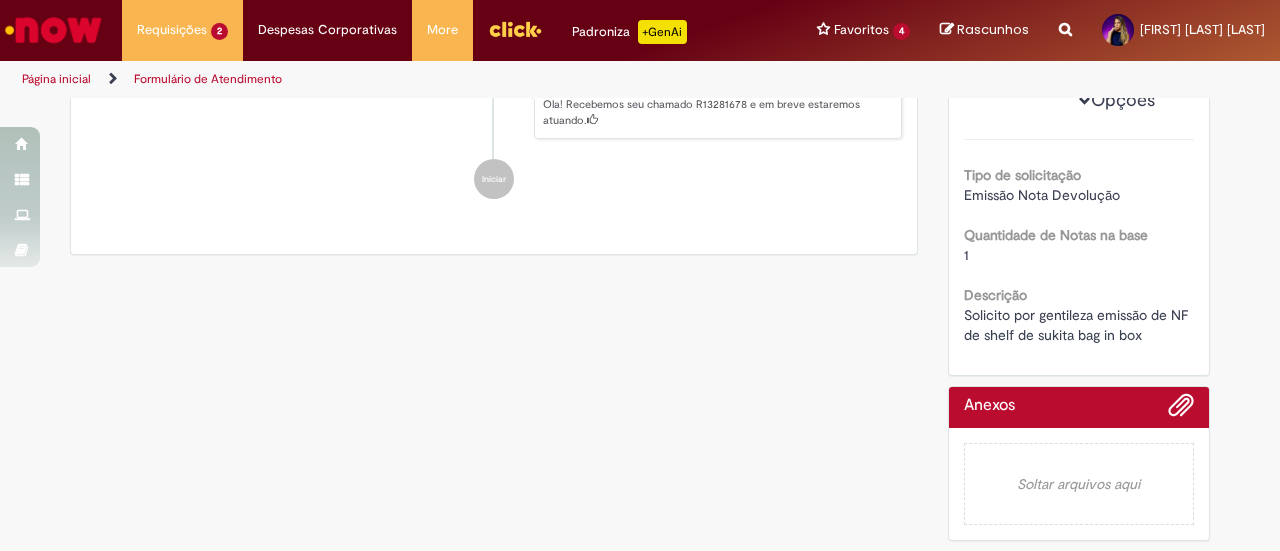scroll, scrollTop: 0, scrollLeft: 0, axis: both 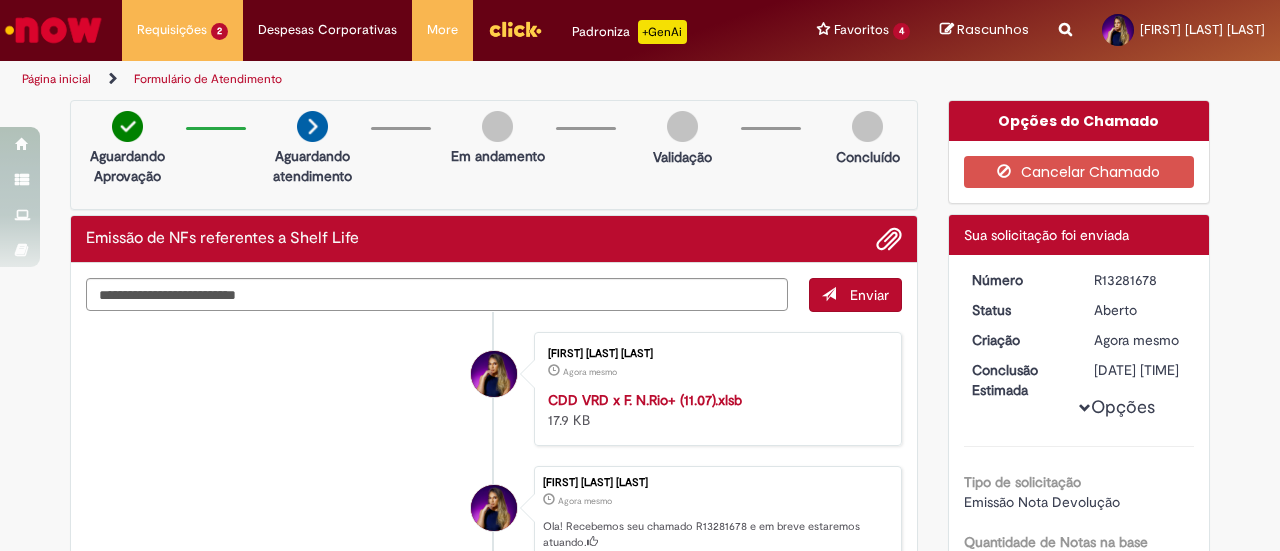 drag, startPoint x: 1086, startPoint y: 283, endPoint x: 1177, endPoint y: 283, distance: 91 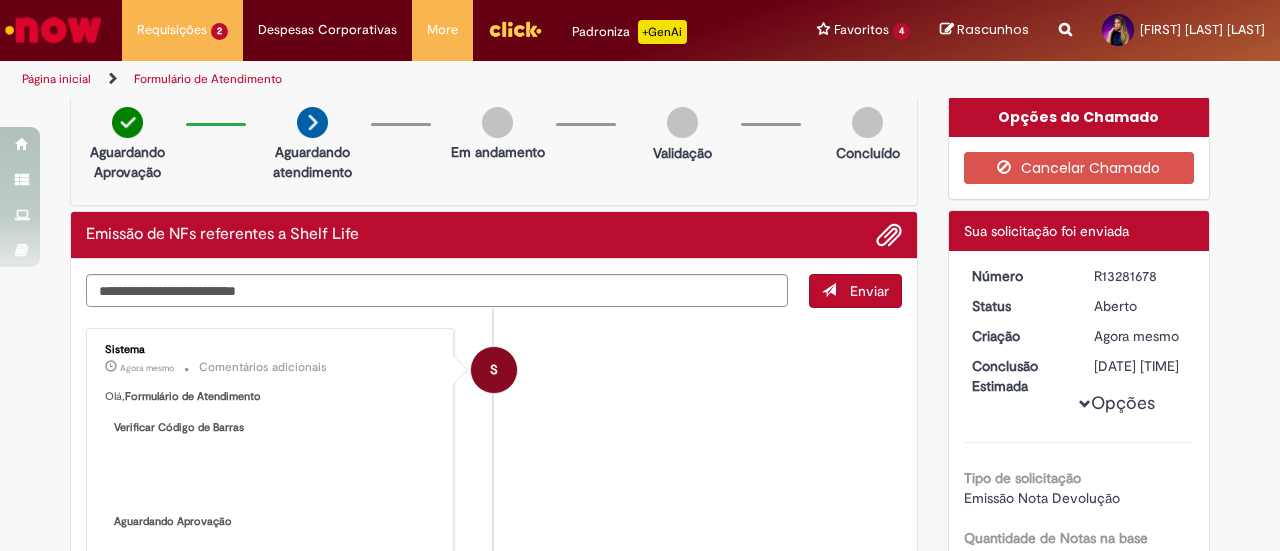 scroll, scrollTop: 0, scrollLeft: 0, axis: both 